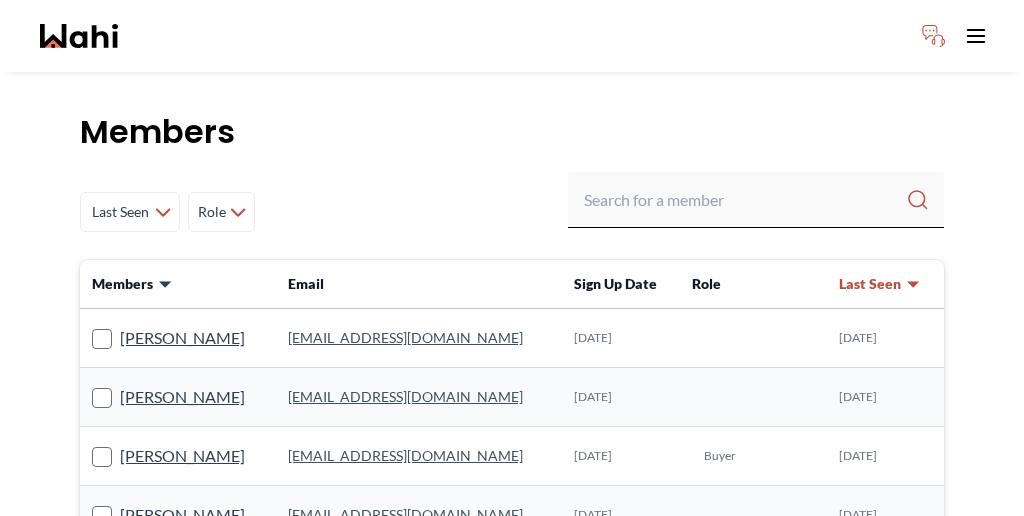 scroll, scrollTop: 0, scrollLeft: 0, axis: both 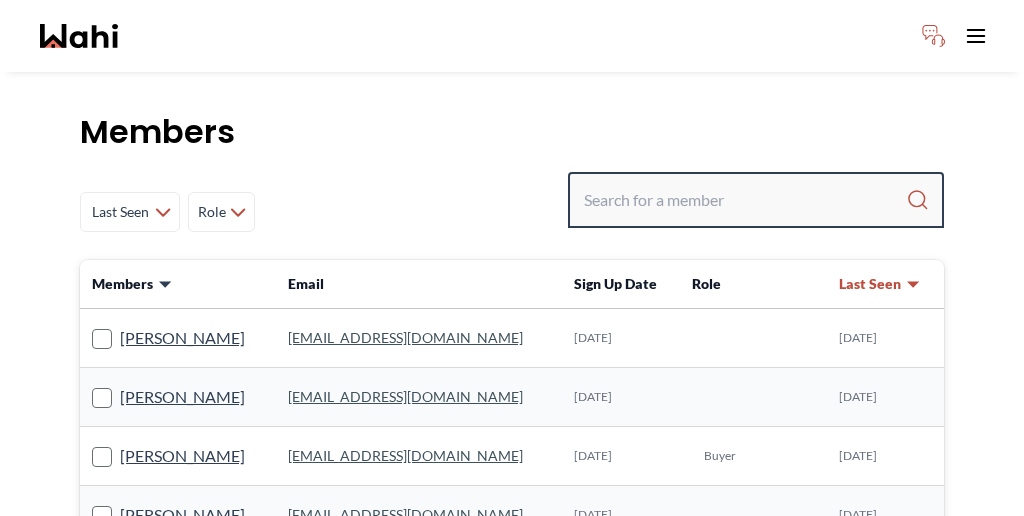 click at bounding box center (745, 200) 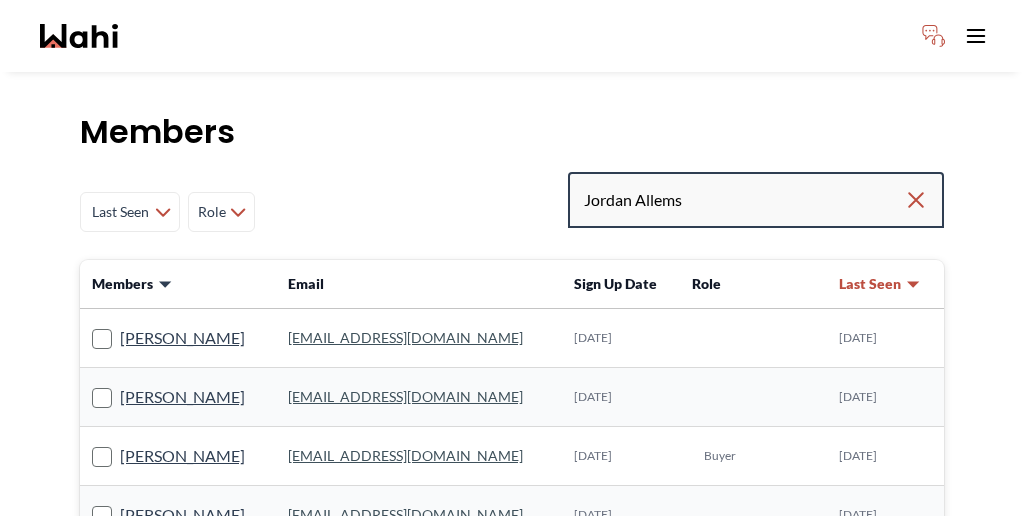 type on "Jordan Allems" 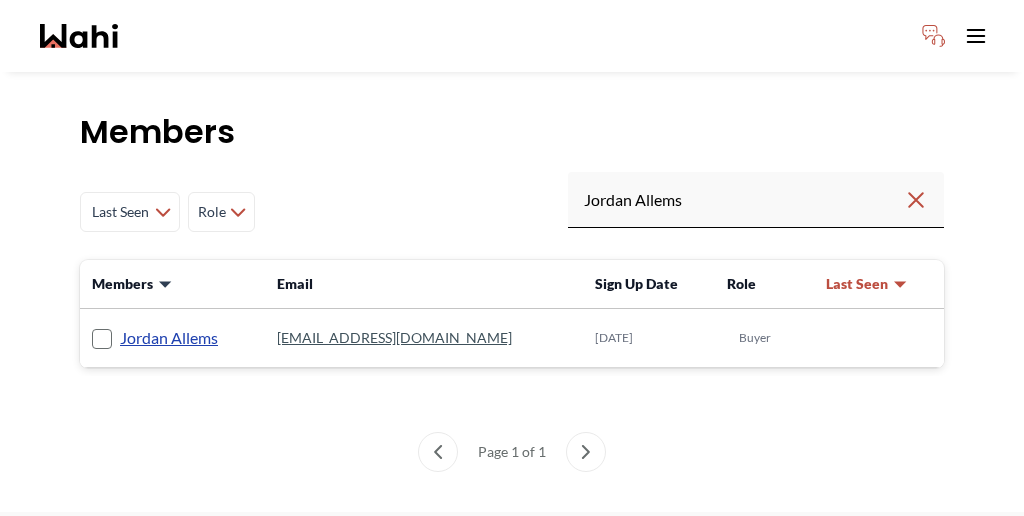 click on "Jordan Allems" at bounding box center (169, 338) 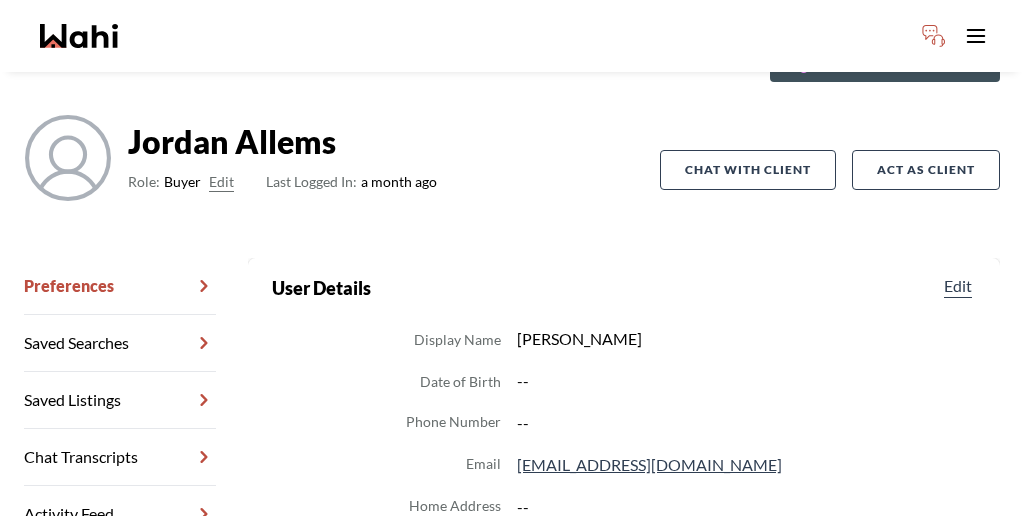 scroll, scrollTop: 108, scrollLeft: 0, axis: vertical 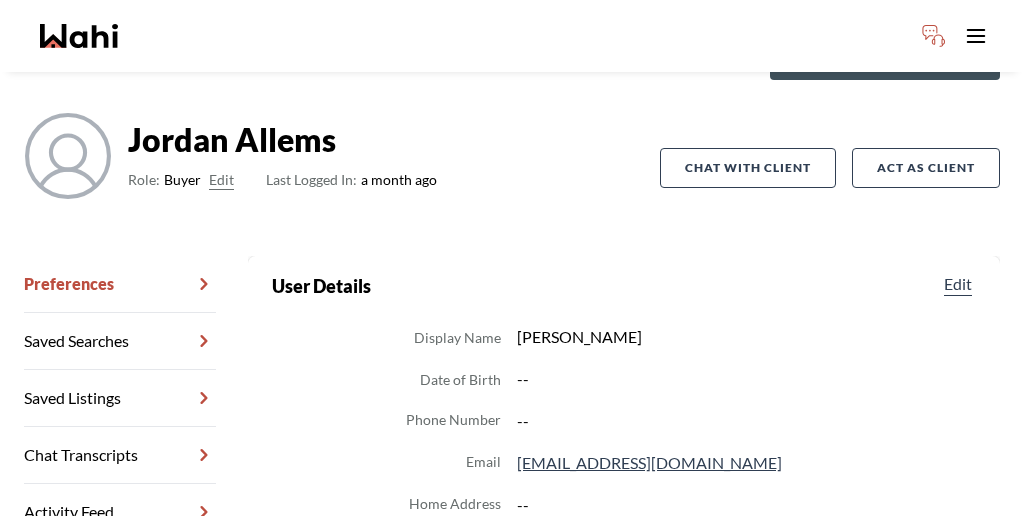 click on "Chat Transcripts" at bounding box center (120, 455) 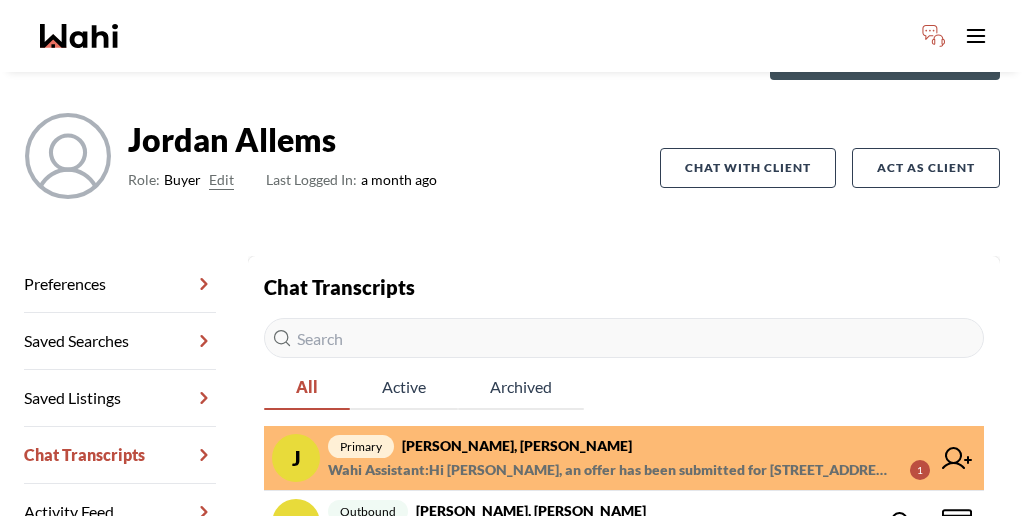 scroll, scrollTop: 66, scrollLeft: 0, axis: vertical 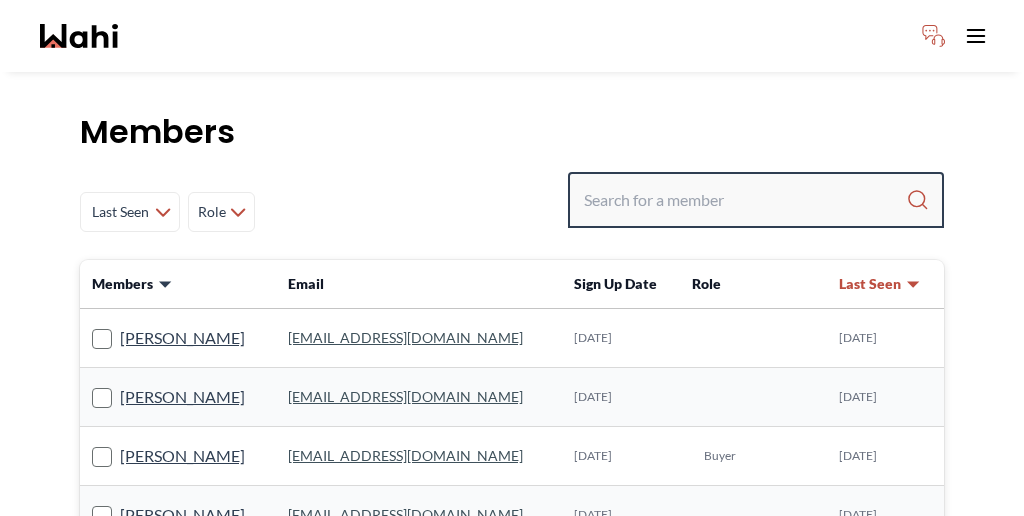 click at bounding box center (745, 200) 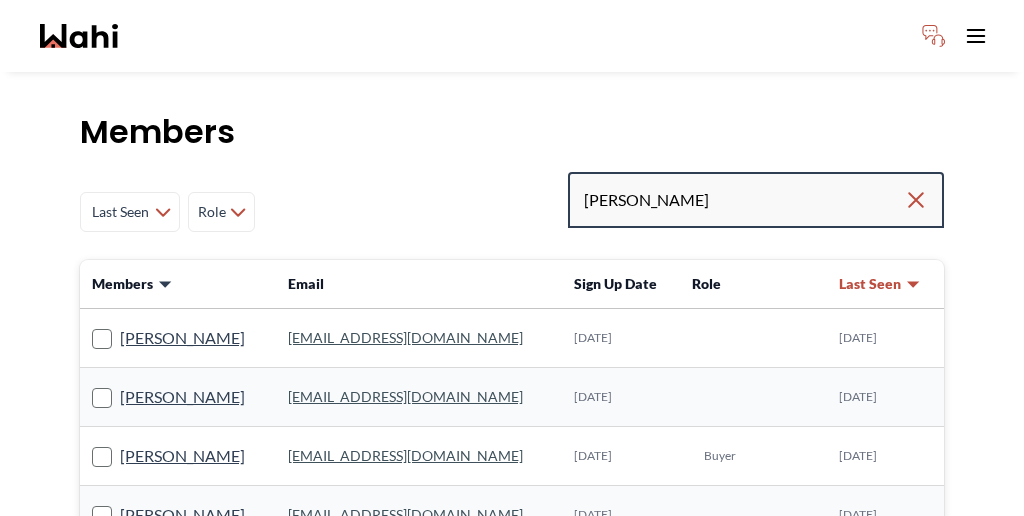 type on "ryan chew" 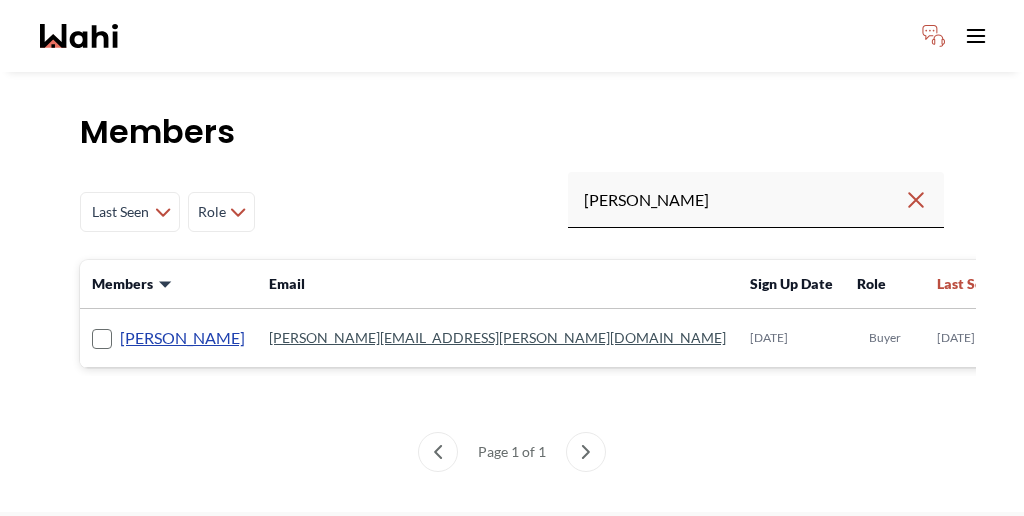 click on "Ryan Chew" at bounding box center (182, 338) 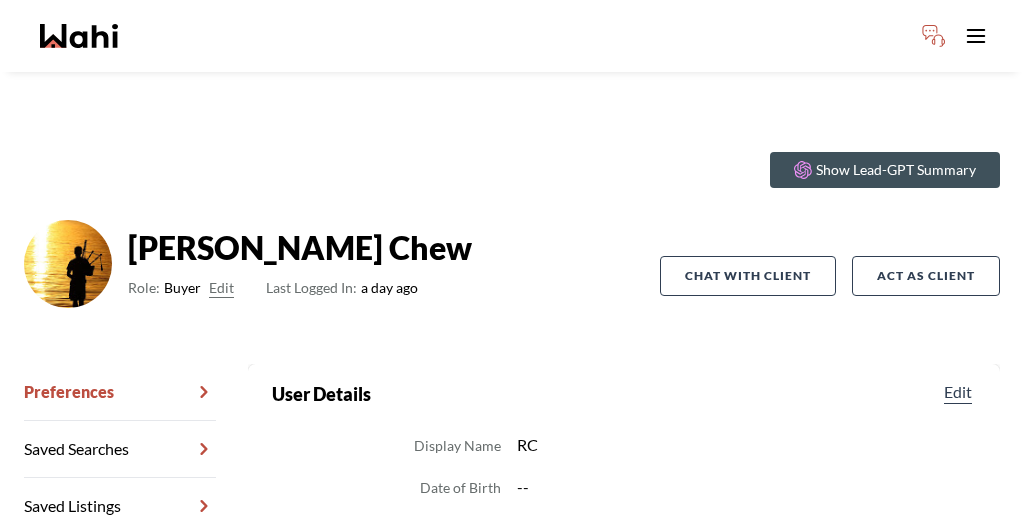 click on "Chat Transcripts" at bounding box center [120, 563] 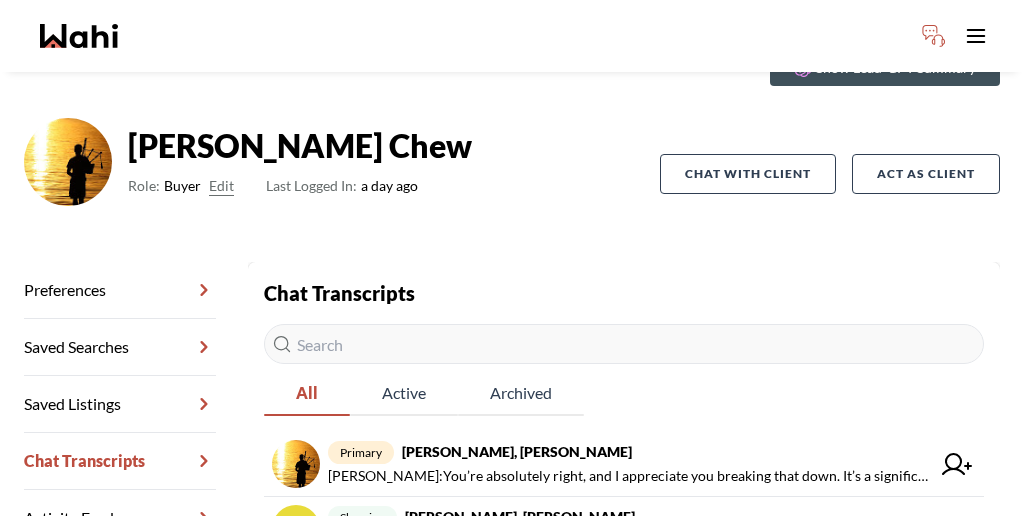 scroll, scrollTop: 135, scrollLeft: 0, axis: vertical 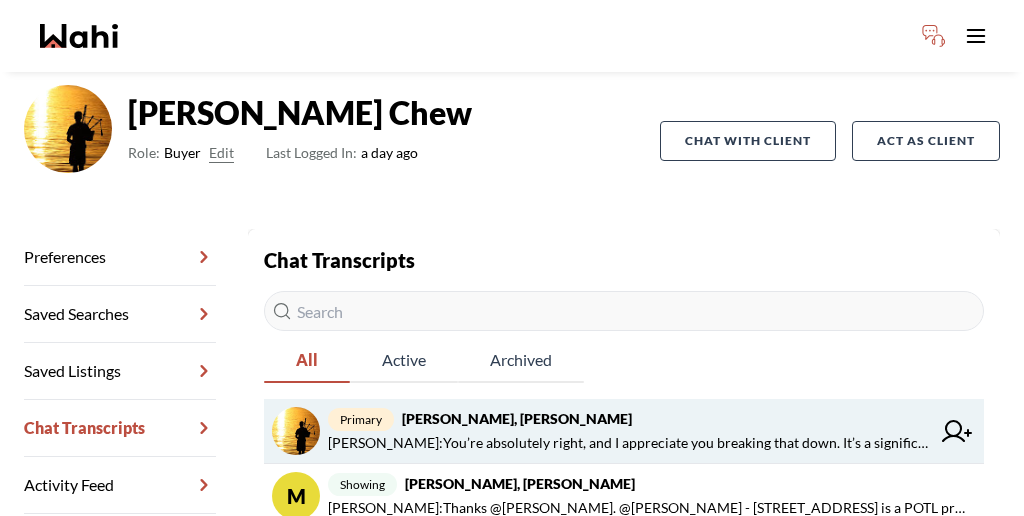 click on "primary Ryan Chew, Behnam" at bounding box center (629, 419) 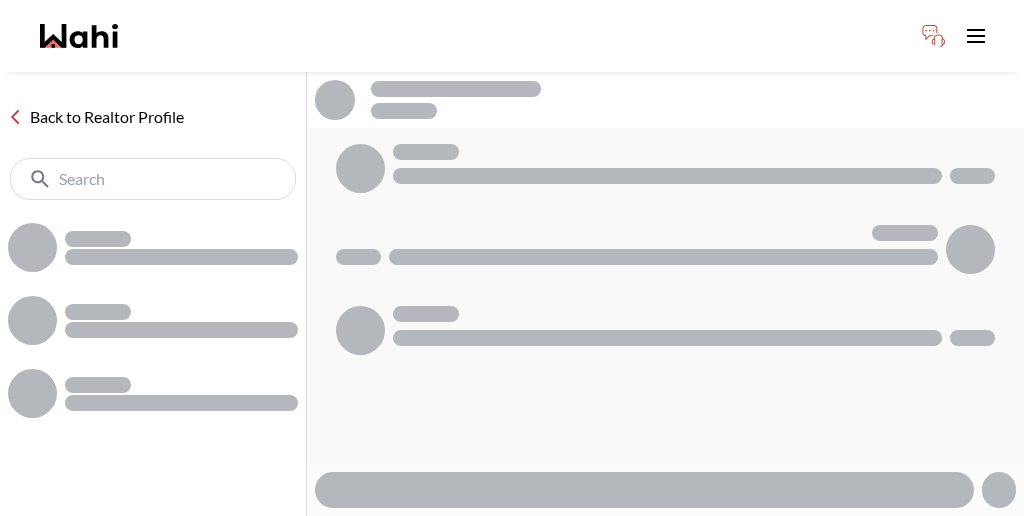 scroll, scrollTop: 0, scrollLeft: 0, axis: both 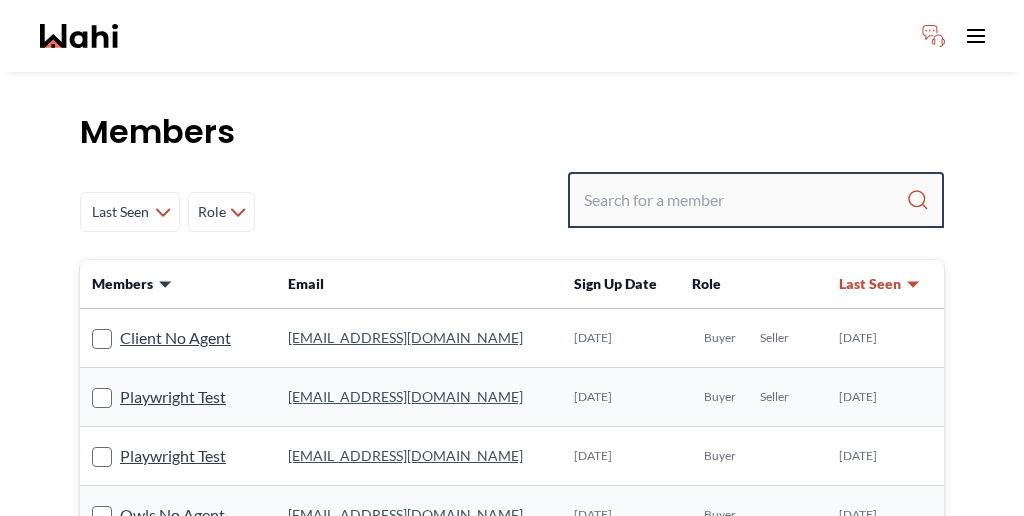 click at bounding box center [745, 200] 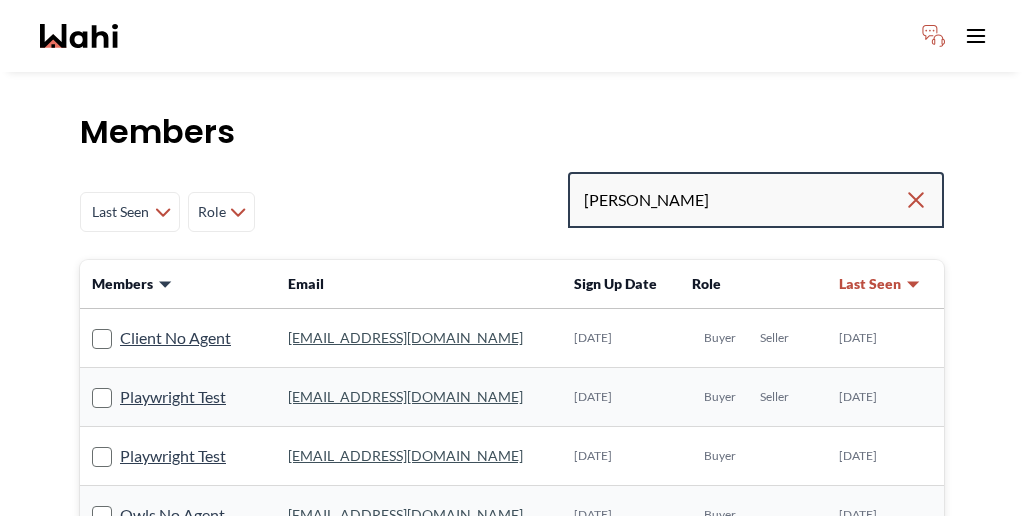 type on "[PERSON_NAME]" 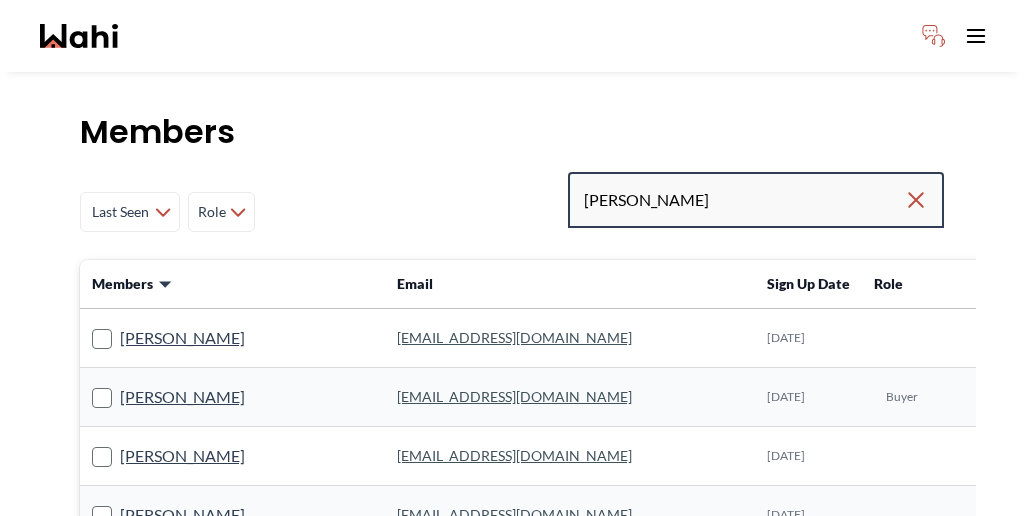 click on "[PERSON_NAME]" at bounding box center (744, 200) 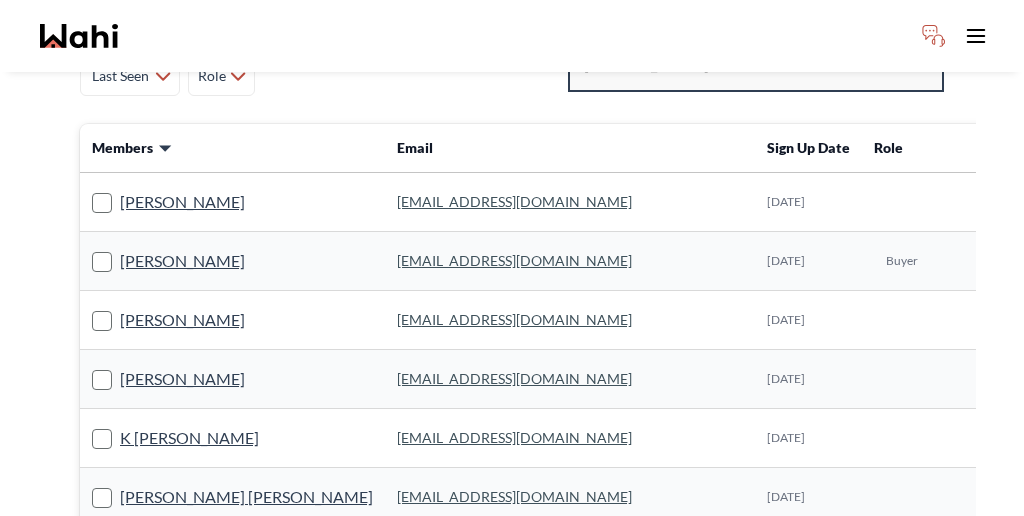 scroll, scrollTop: 0, scrollLeft: 0, axis: both 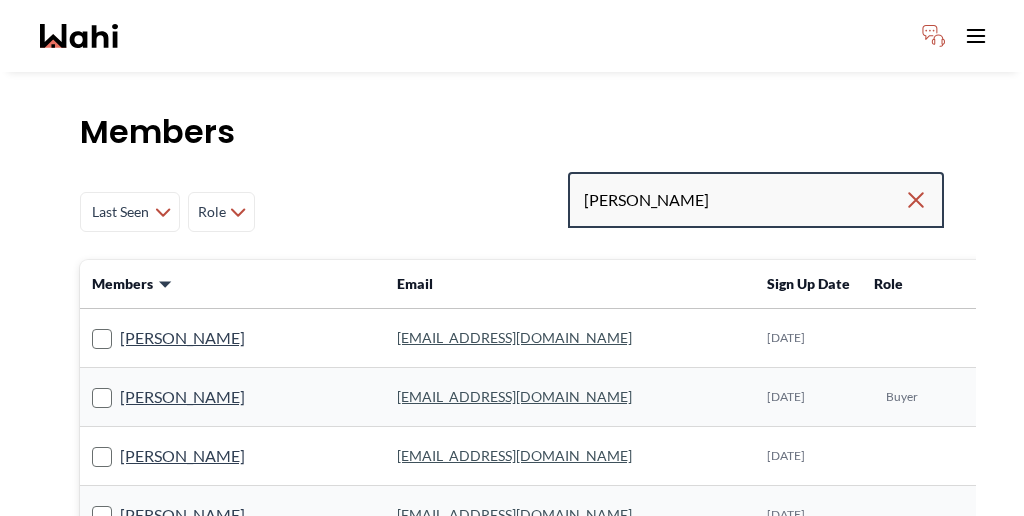 drag, startPoint x: 772, startPoint y: 148, endPoint x: 666, endPoint y: 138, distance: 106.47065 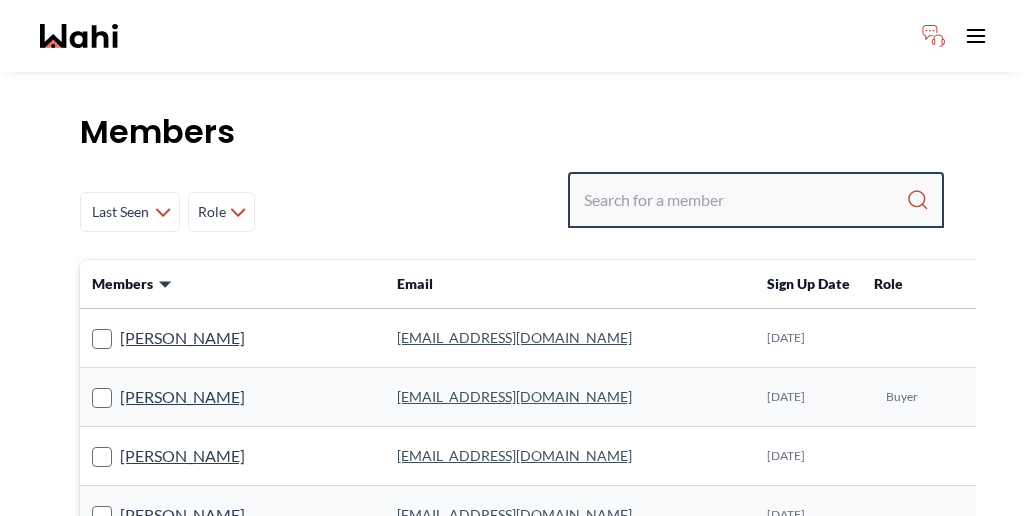 paste 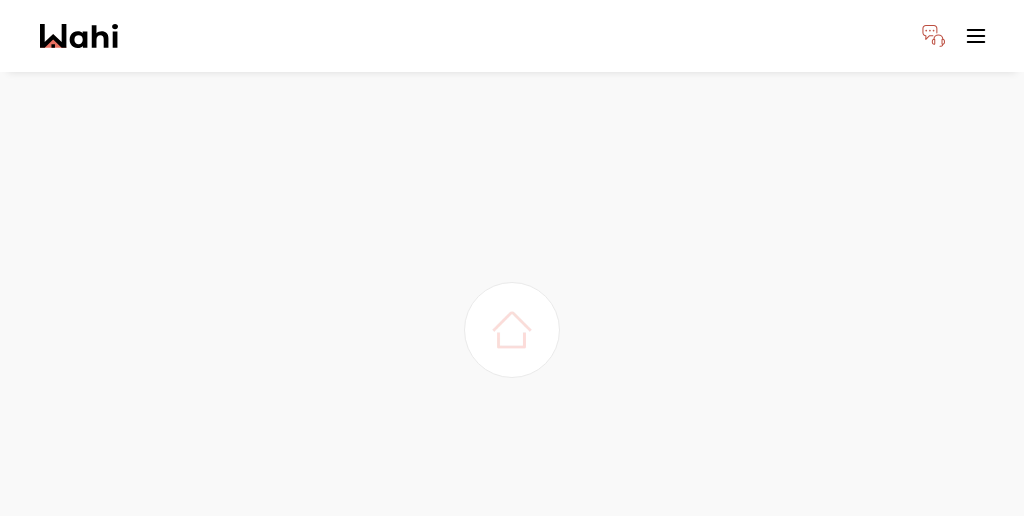 scroll, scrollTop: 0, scrollLeft: 0, axis: both 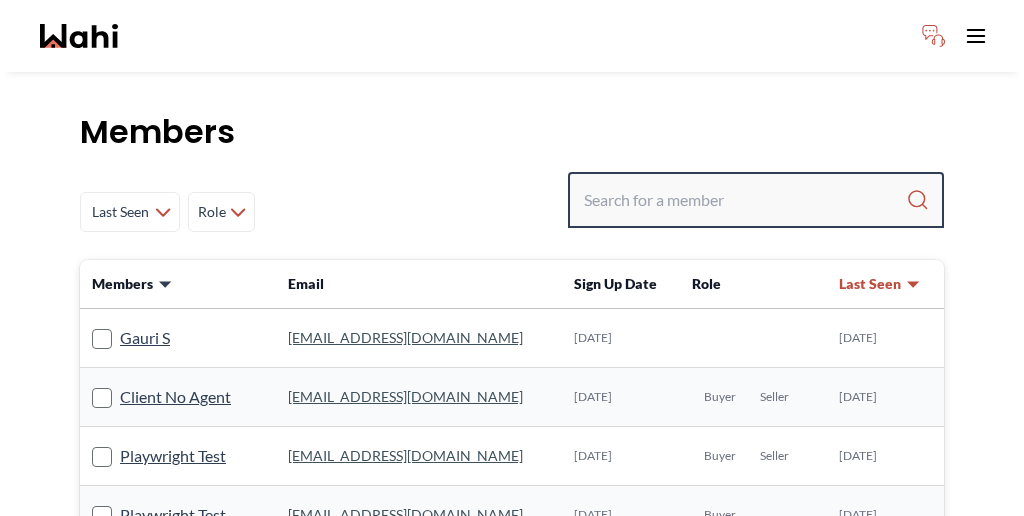 click at bounding box center [745, 200] 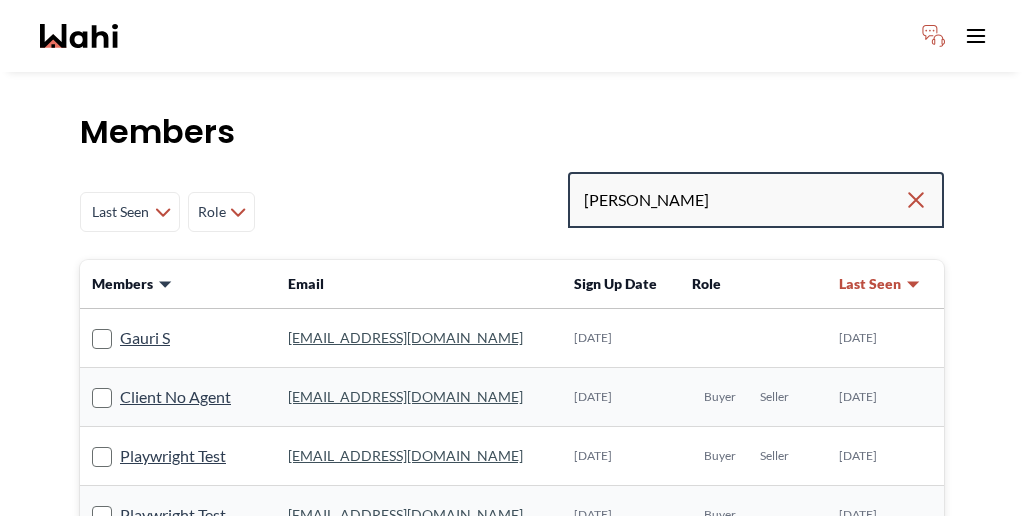 type on "[PERSON_NAME]" 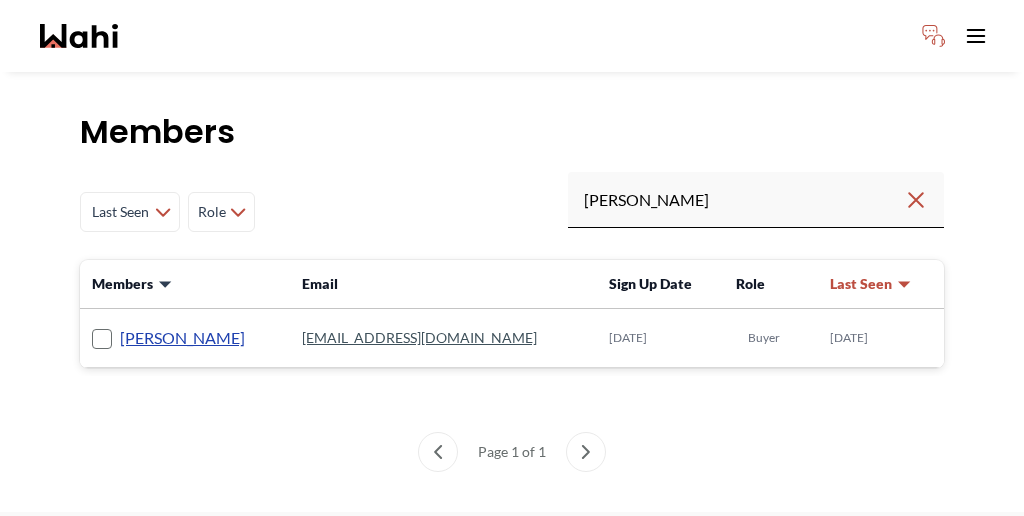 click on "[PERSON_NAME]" at bounding box center (182, 338) 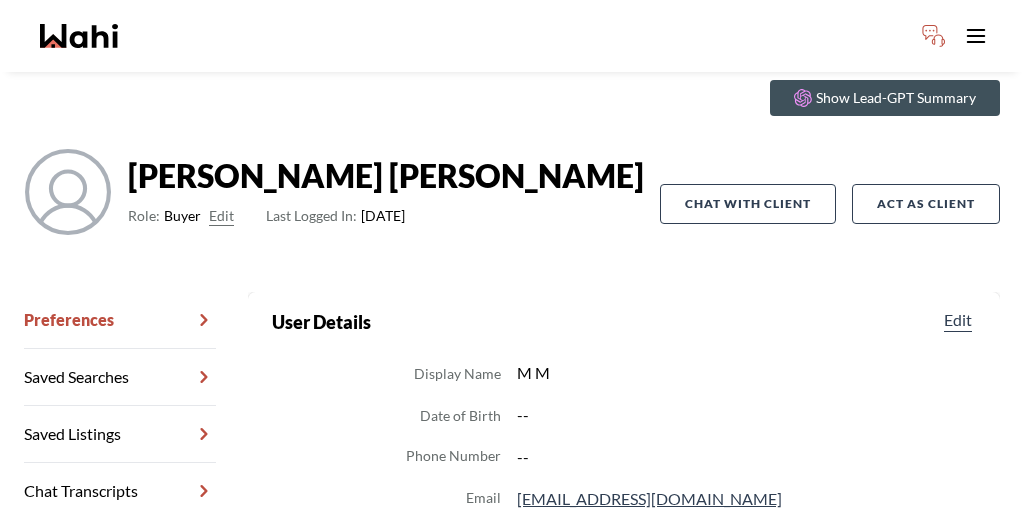 scroll, scrollTop: 0, scrollLeft: 0, axis: both 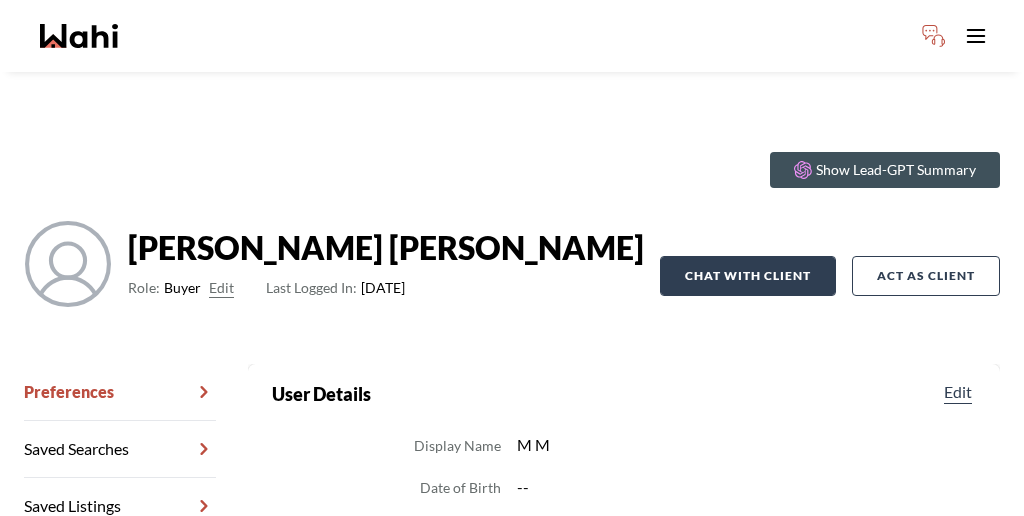 click on "Chat with client" at bounding box center [748, 276] 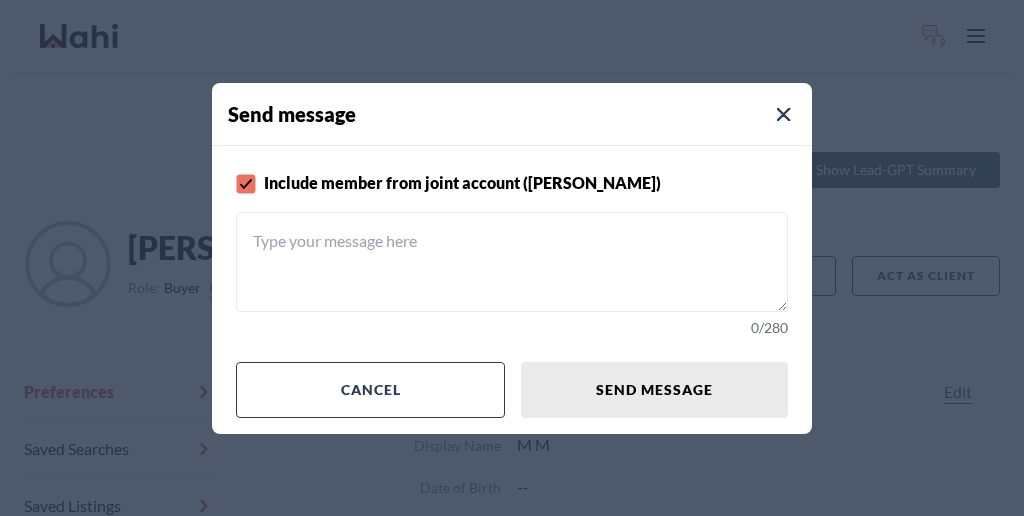 click at bounding box center [512, 262] 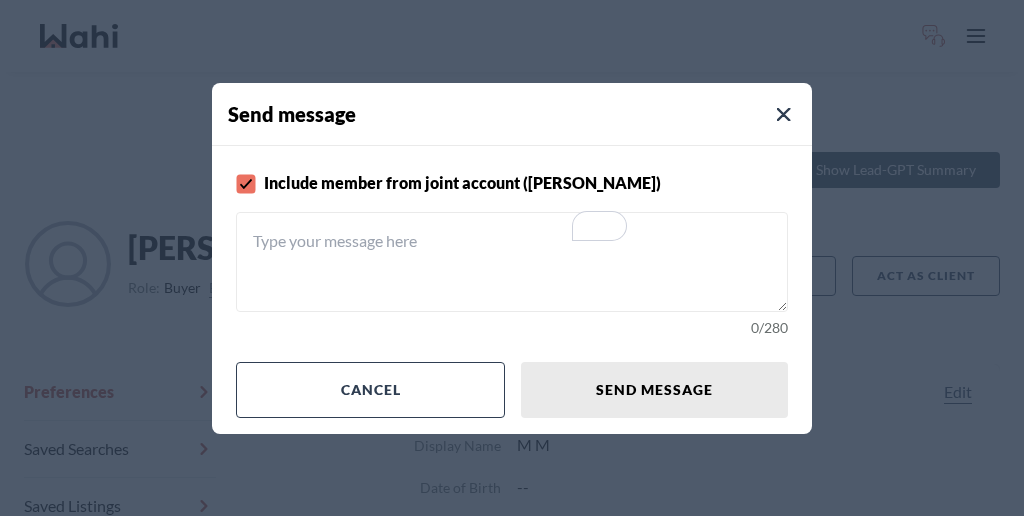 paste on "hi, [PERSON_NAME], this will be your chat with Rohit for your upcoming listing appointment at 7pm, [DATE]." 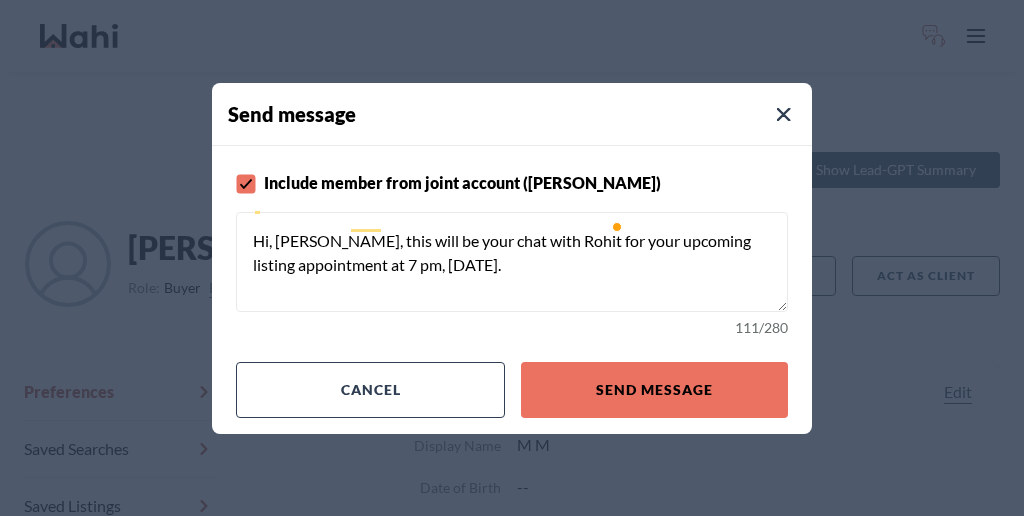 click on "Hi, [PERSON_NAME], this will be your chat with Rohit for your upcoming listing appointment at 7 pm, [DATE]." at bounding box center [512, 262] 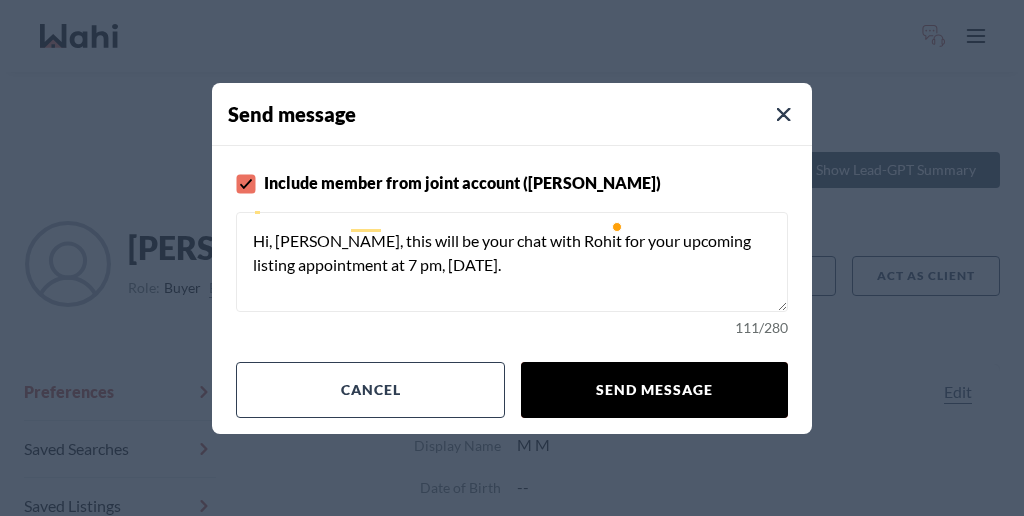 type on "Hi, [PERSON_NAME], this will be your chat with Rohit for your upcoming listing appointment at 7 pm, [DATE]." 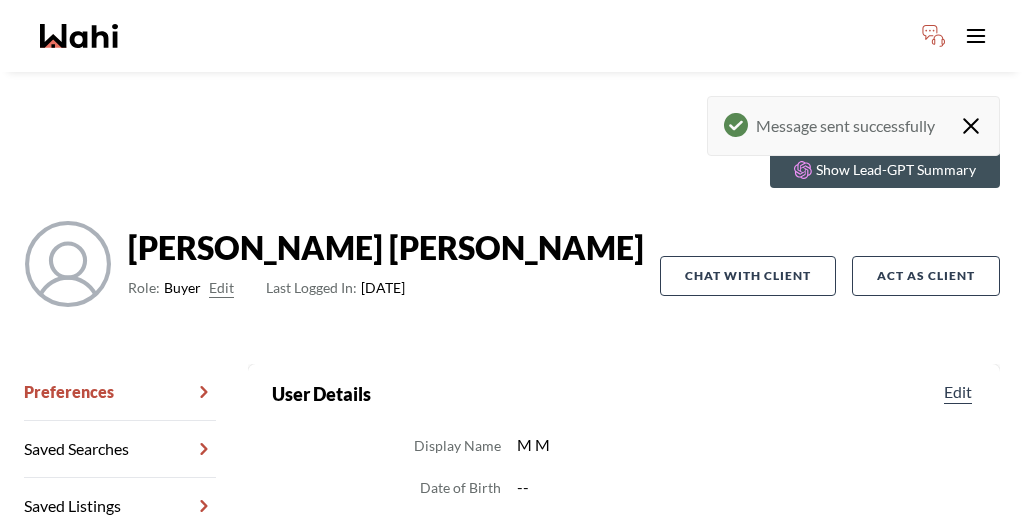 click on "Chat Transcripts" at bounding box center (120, 563) 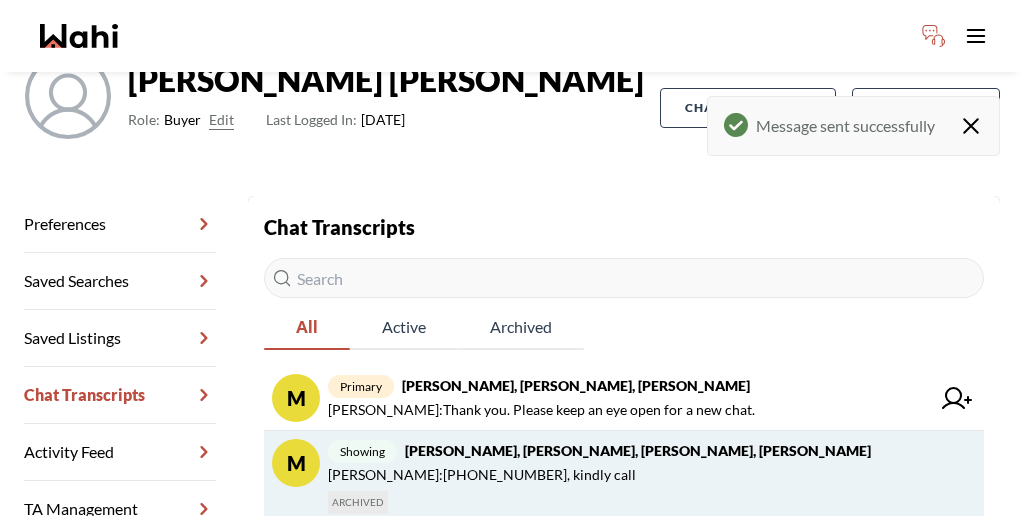 scroll, scrollTop: 184, scrollLeft: 0, axis: vertical 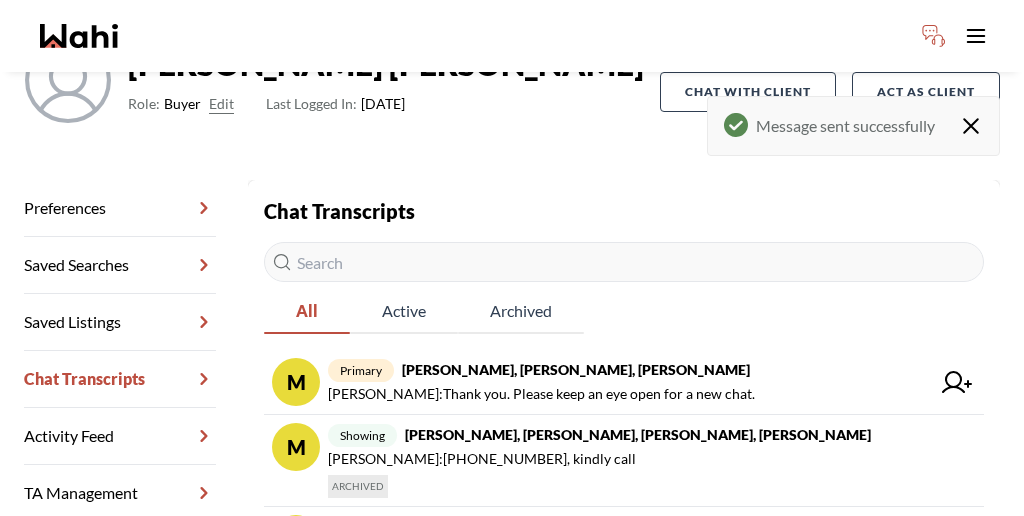 click 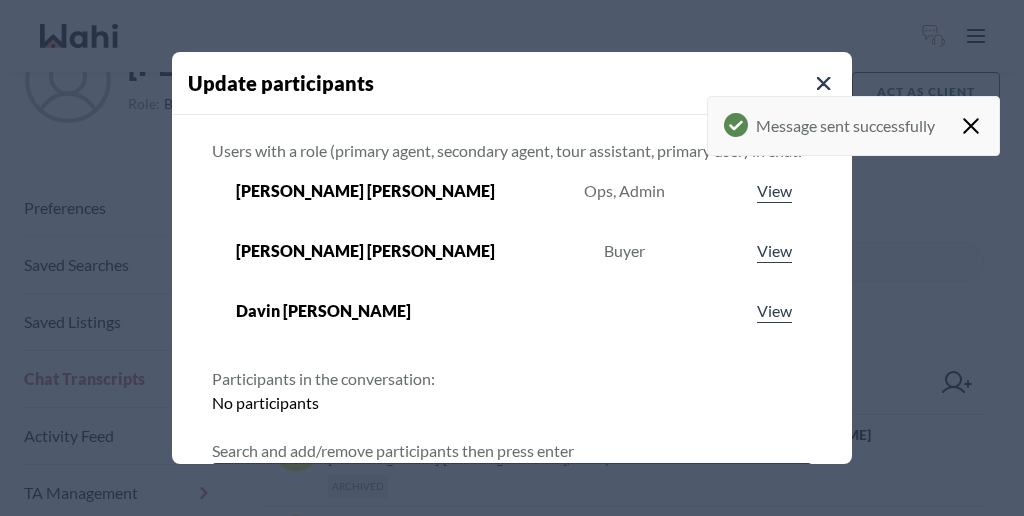 click at bounding box center [500, 491] 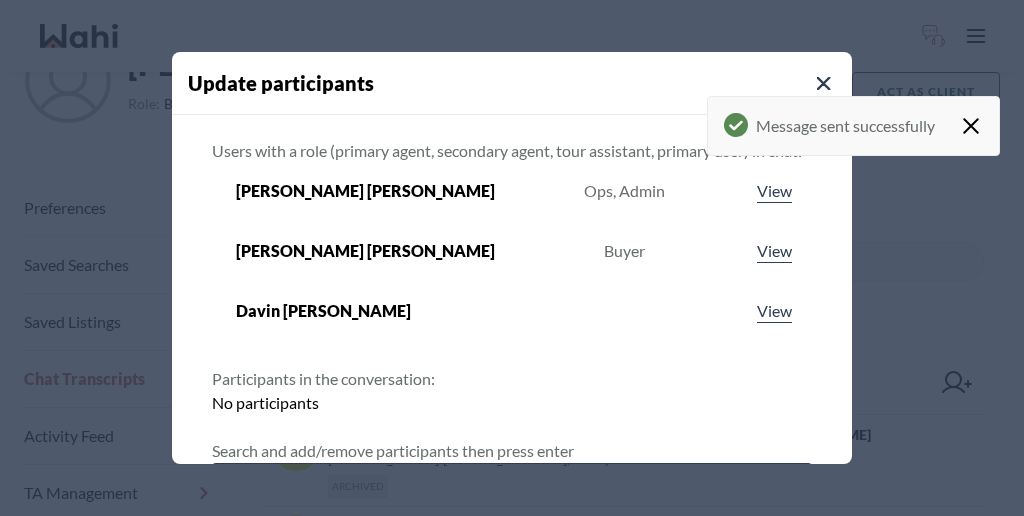 type on "r" 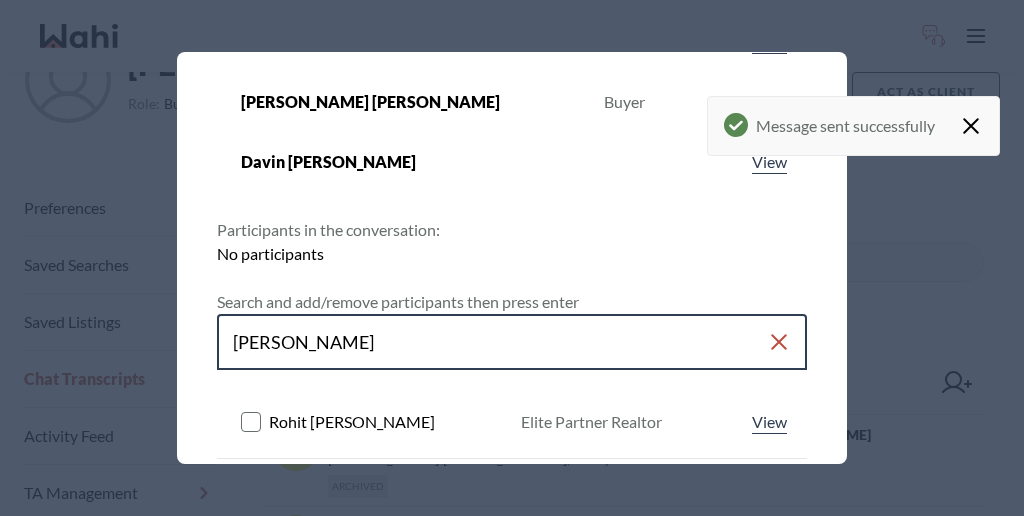 scroll, scrollTop: 150, scrollLeft: 0, axis: vertical 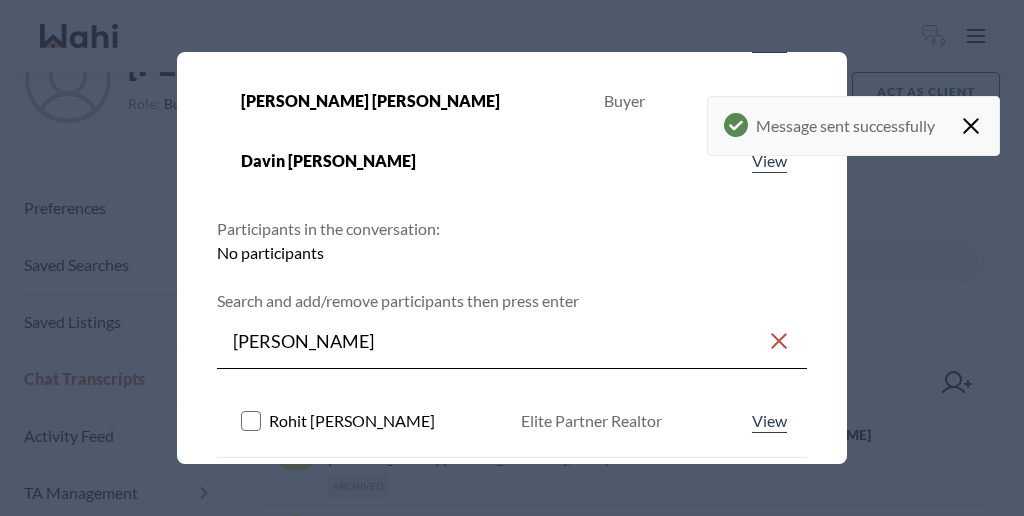 click 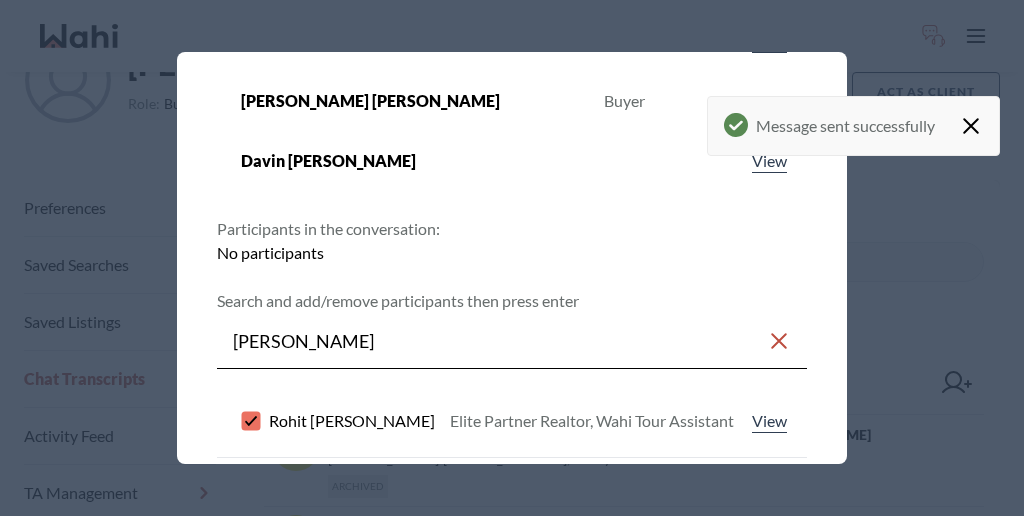 click 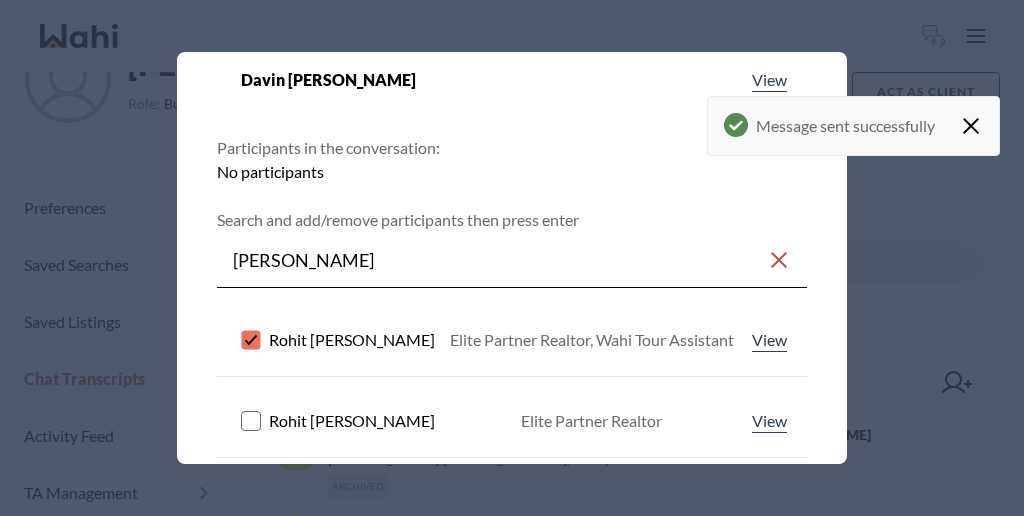 click on "Save changes" at bounding box center (724, 606) 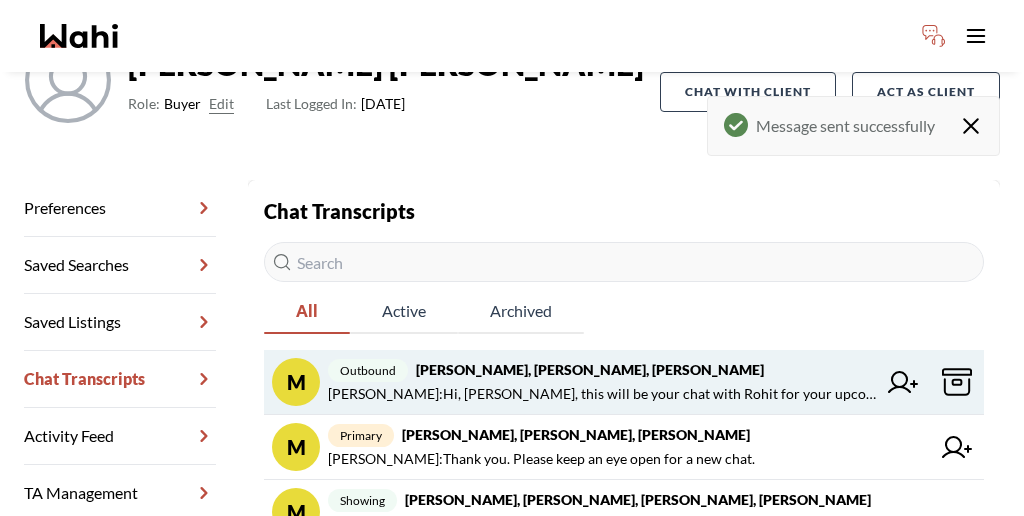 click on "[PERSON_NAME], [PERSON_NAME], [PERSON_NAME]" at bounding box center (590, 369) 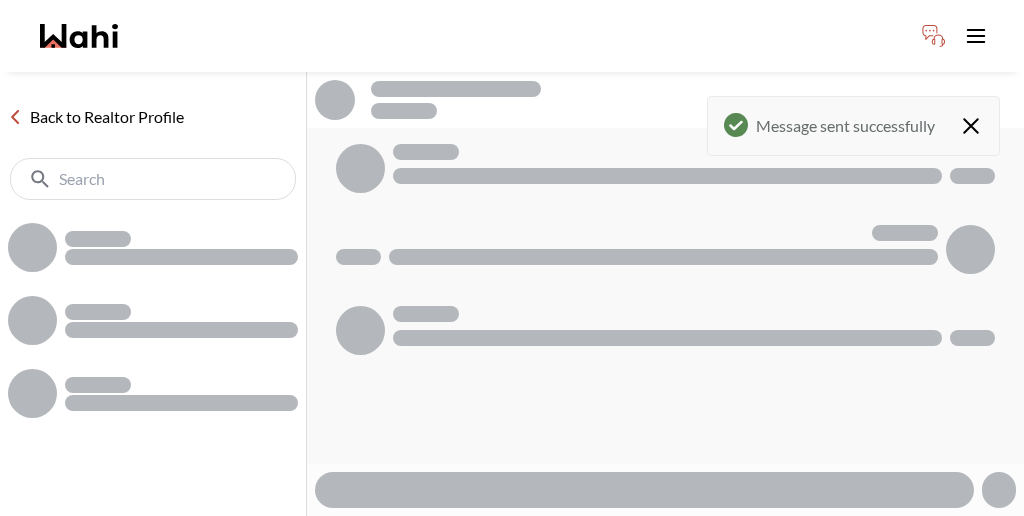 scroll, scrollTop: 0, scrollLeft: 0, axis: both 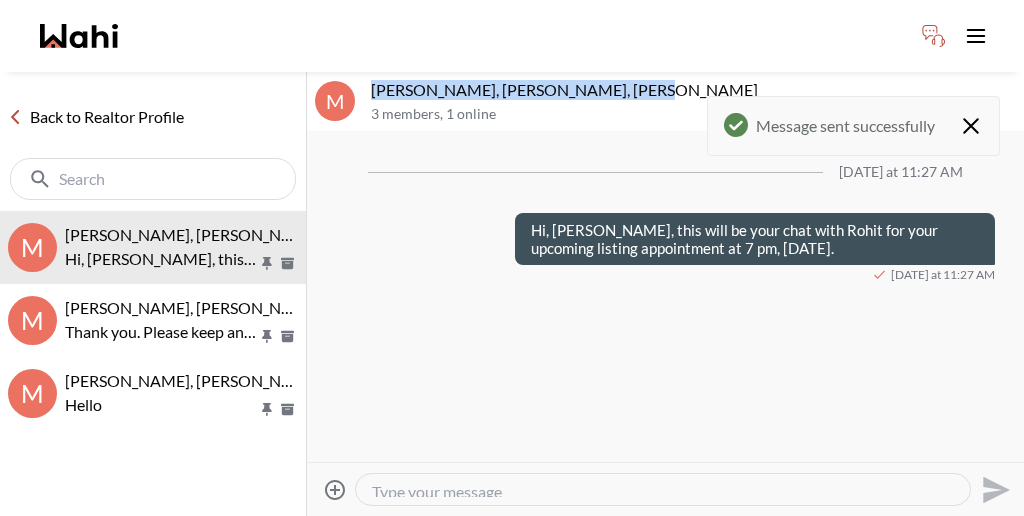 drag, startPoint x: 558, startPoint y: 65, endPoint x: 368, endPoint y: 66, distance: 190.00262 